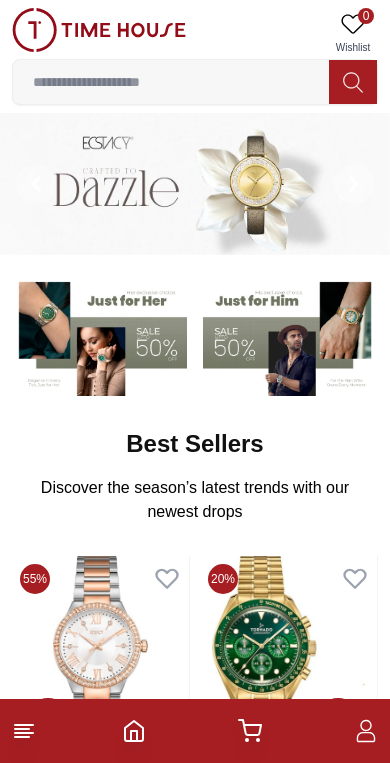 scroll, scrollTop: 0, scrollLeft: 0, axis: both 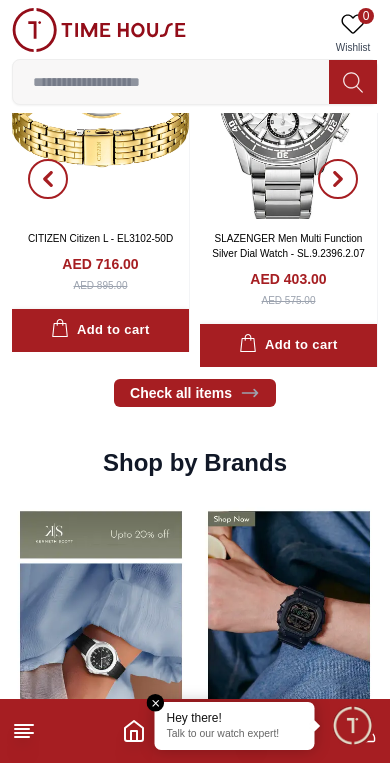 click at bounding box center (171, 82) 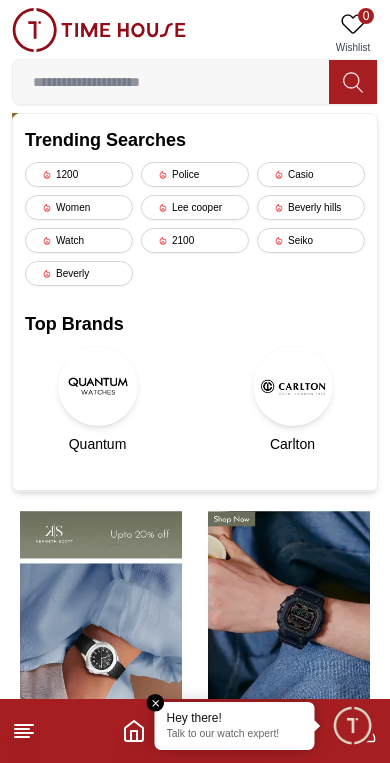 scroll, scrollTop: 1077, scrollLeft: 0, axis: vertical 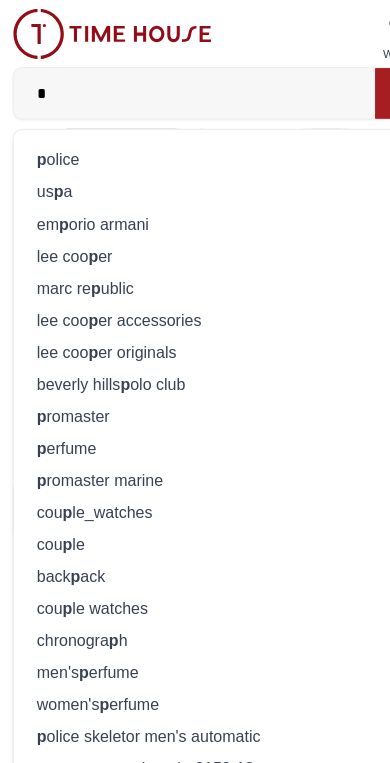 type on "*" 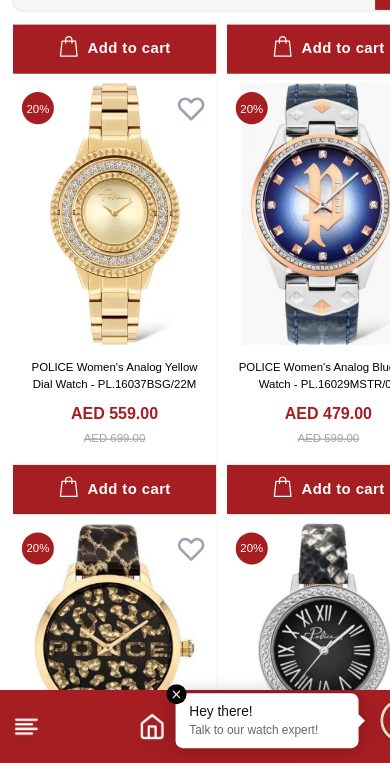 scroll, scrollTop: 808, scrollLeft: 0, axis: vertical 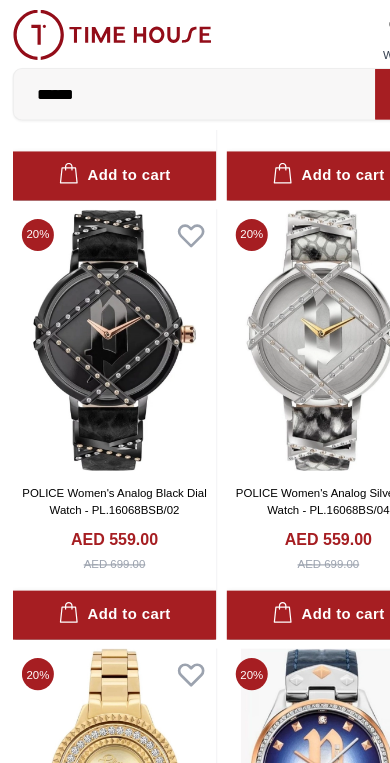 click on "******" at bounding box center (171, 82) 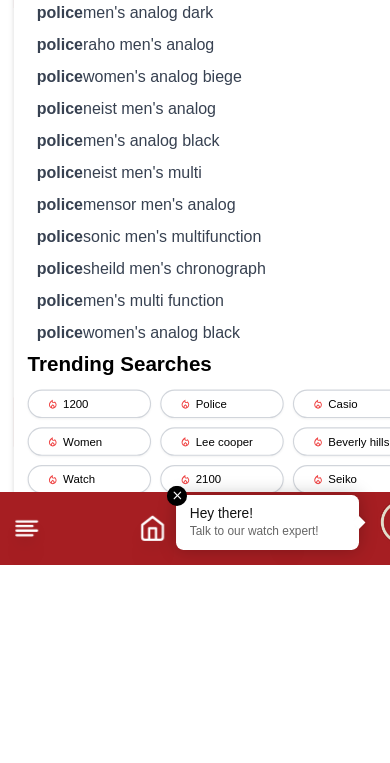 scroll, scrollTop: 379, scrollLeft: 0, axis: vertical 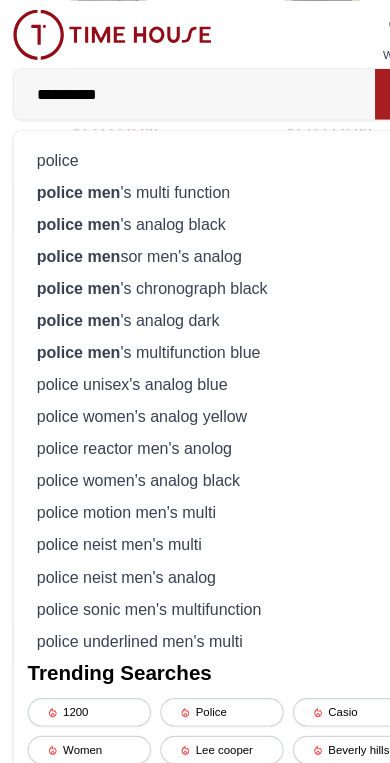 type on "**********" 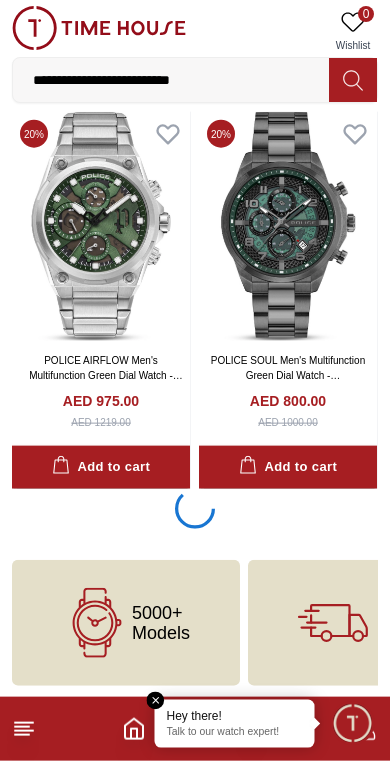 scroll, scrollTop: 3548, scrollLeft: 0, axis: vertical 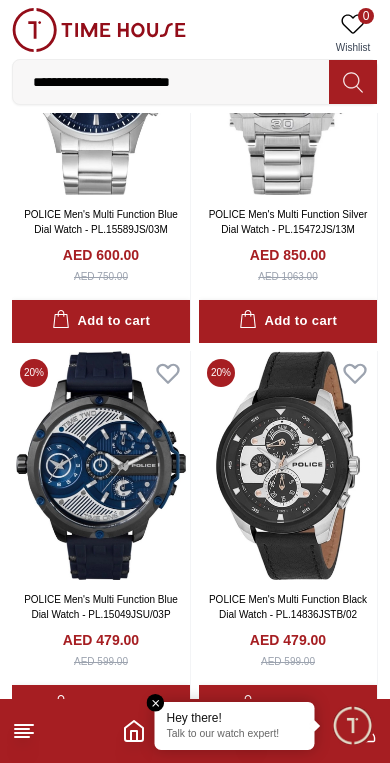 click at bounding box center (101, 465) 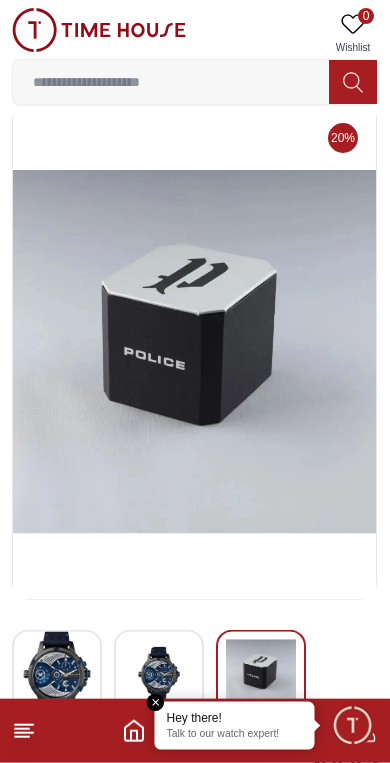 scroll, scrollTop: 0, scrollLeft: 0, axis: both 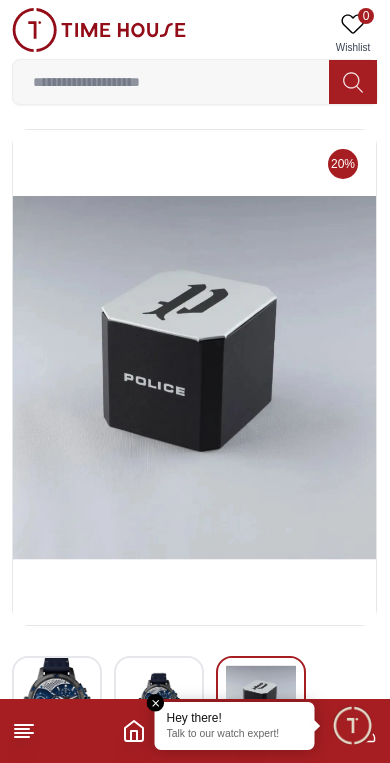 click 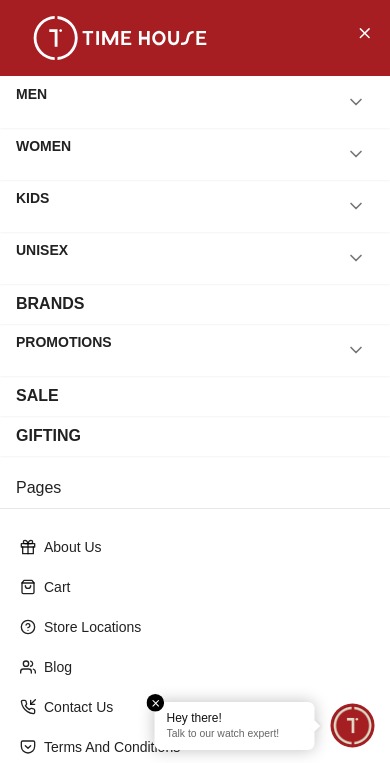 scroll, scrollTop: 0, scrollLeft: 0, axis: both 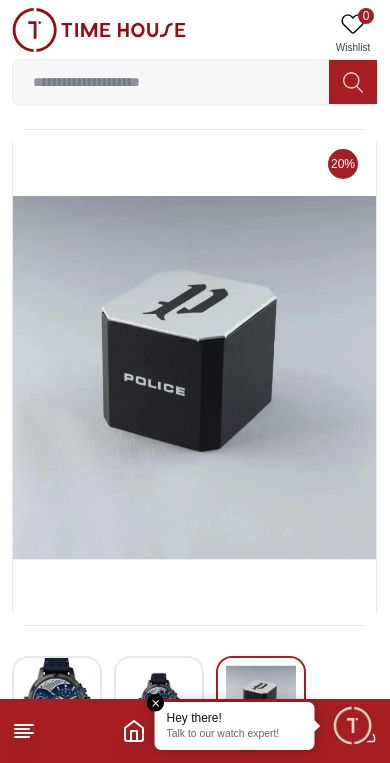 click 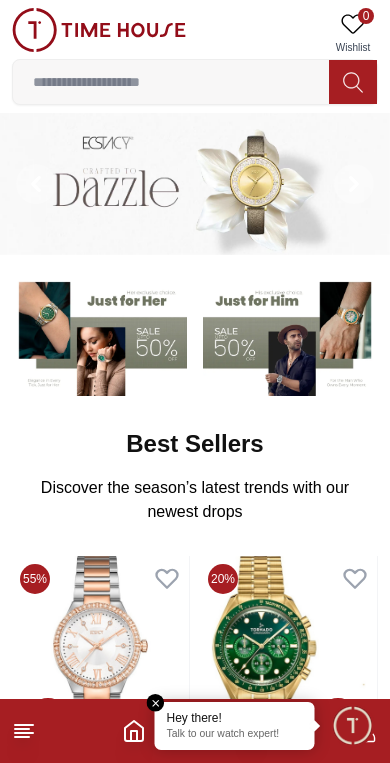 click 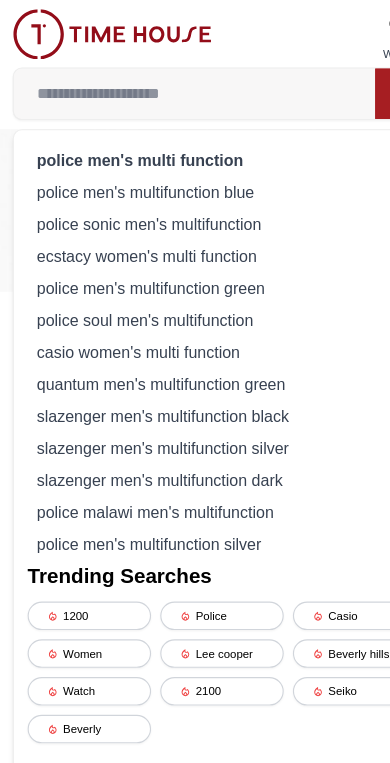 click on "police men's multi function" at bounding box center [123, 140] 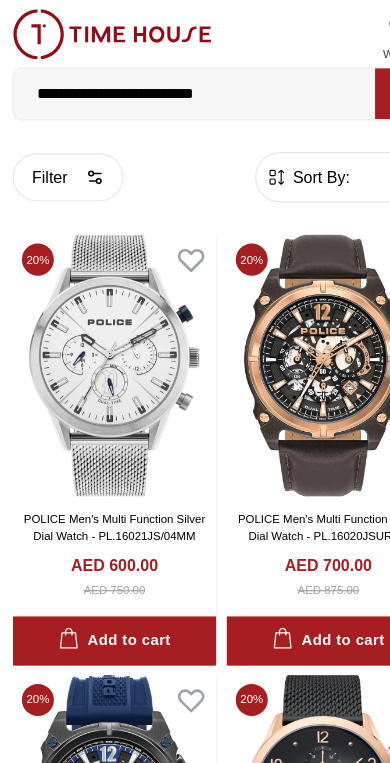 click on "**********" at bounding box center (171, 82) 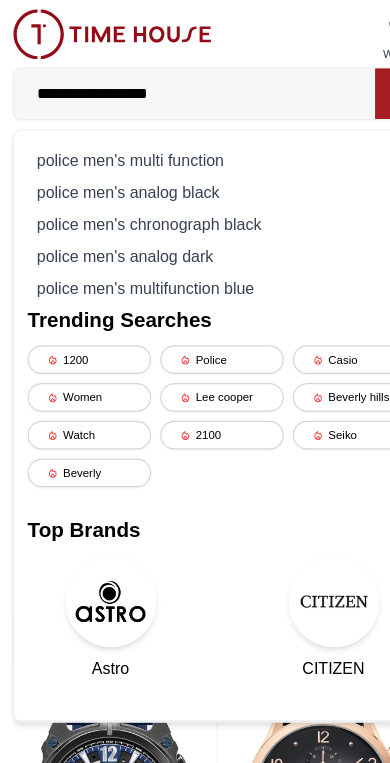 type on "**********" 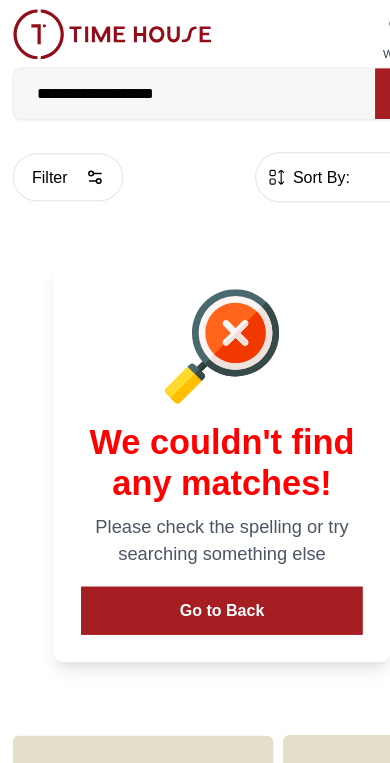 click on "**********" at bounding box center (171, 82) 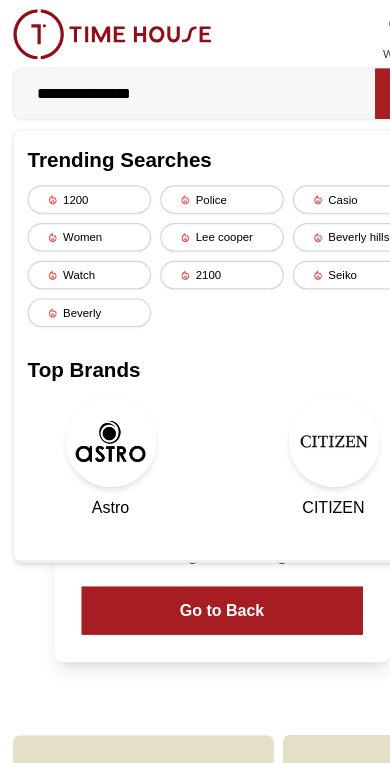 type on "**********" 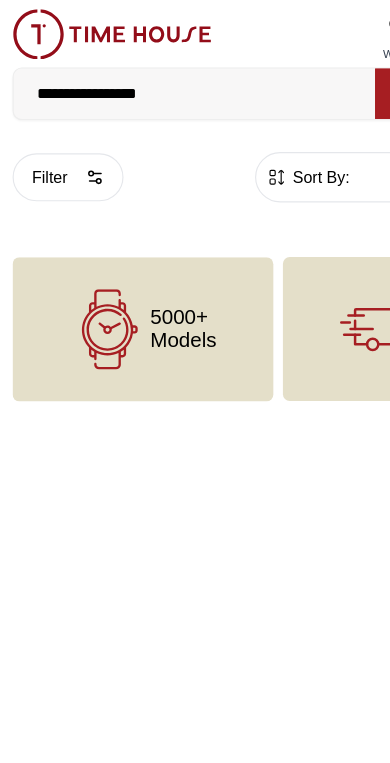 click on "**********" at bounding box center (171, 82) 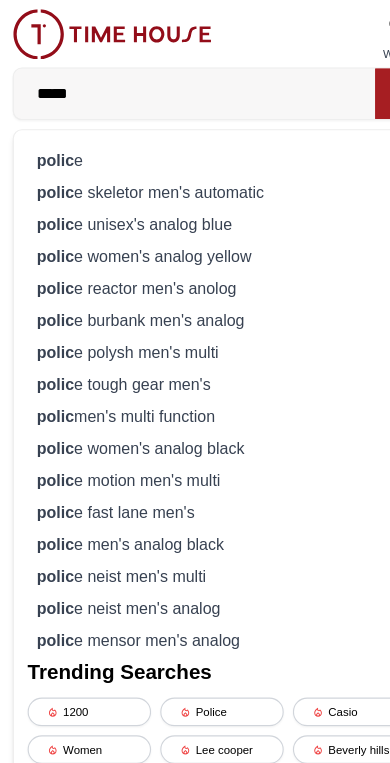 type on "*****" 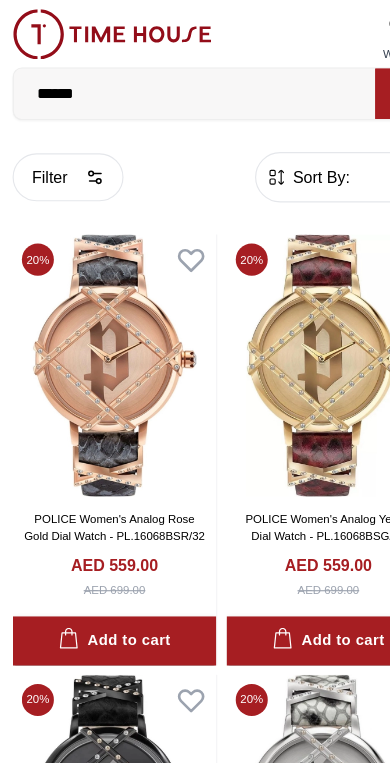click on "******" at bounding box center (171, 82) 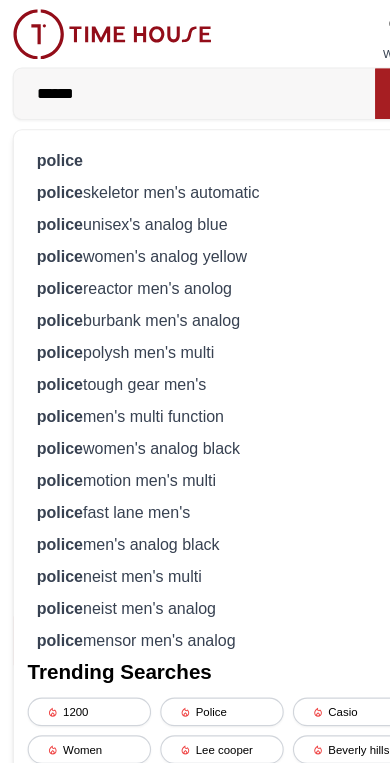 click on "******" at bounding box center (171, 82) 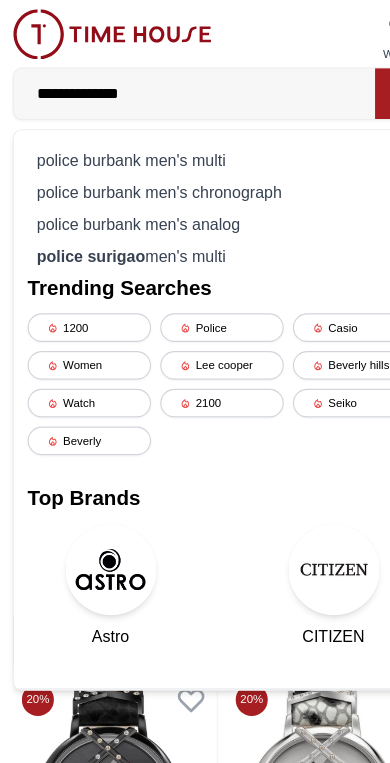 type on "**********" 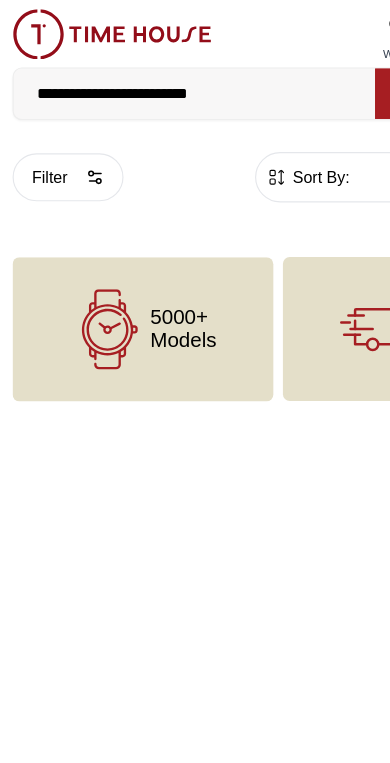 click on "**********" at bounding box center [171, 82] 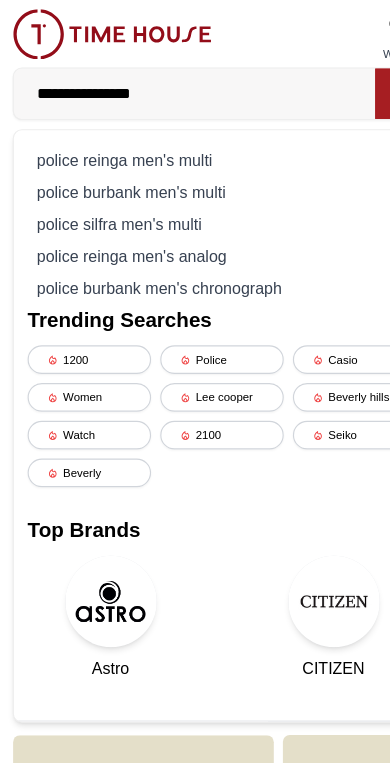 type on "**********" 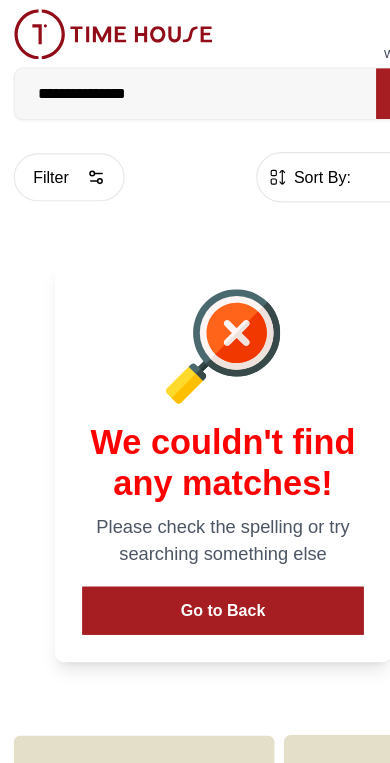 click on "**********" at bounding box center [171, 82] 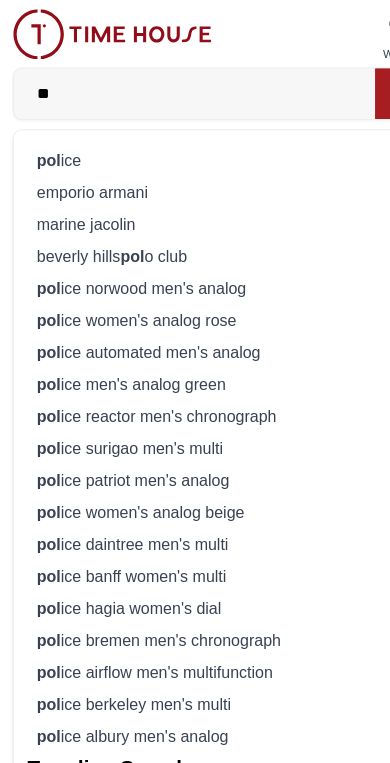 type on "*" 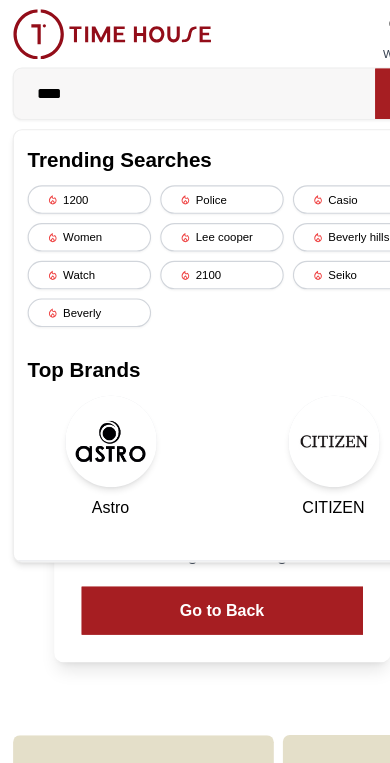 type on "*****" 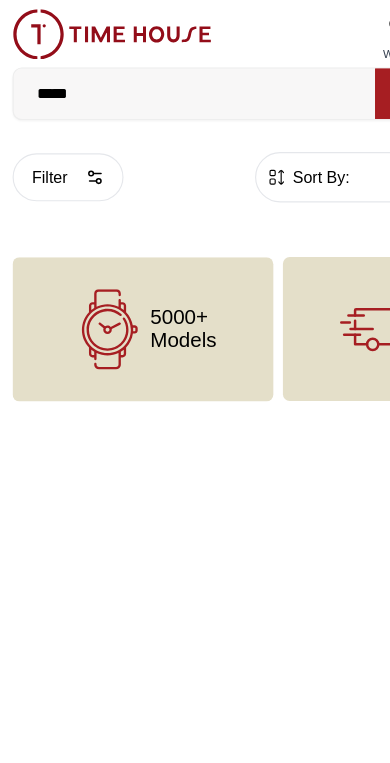 click on "*****" at bounding box center [171, 82] 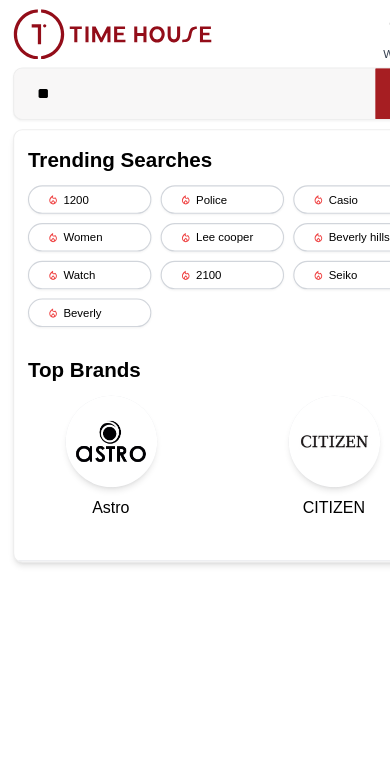 type on "*" 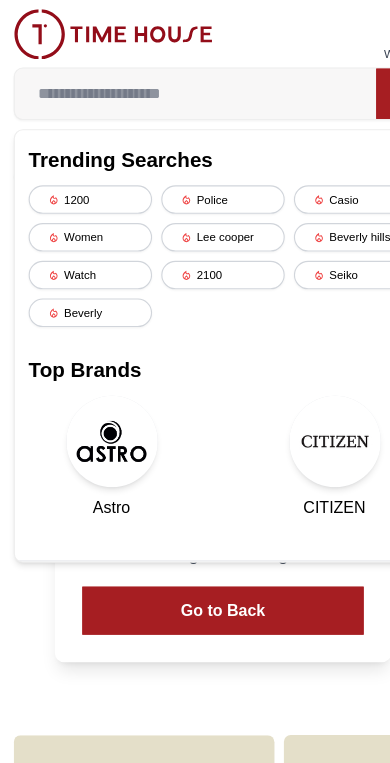 type 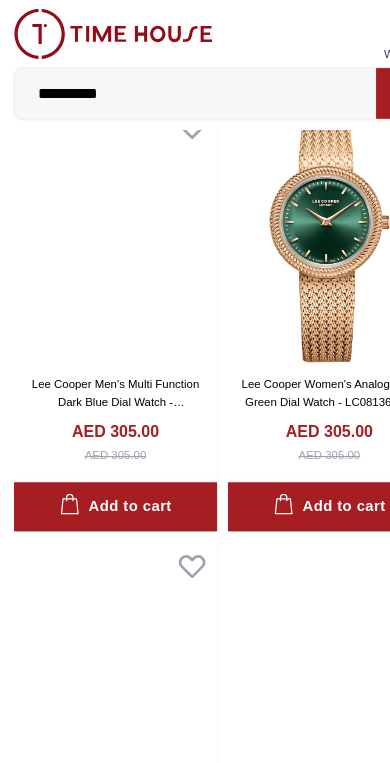 scroll, scrollTop: 4345, scrollLeft: 0, axis: vertical 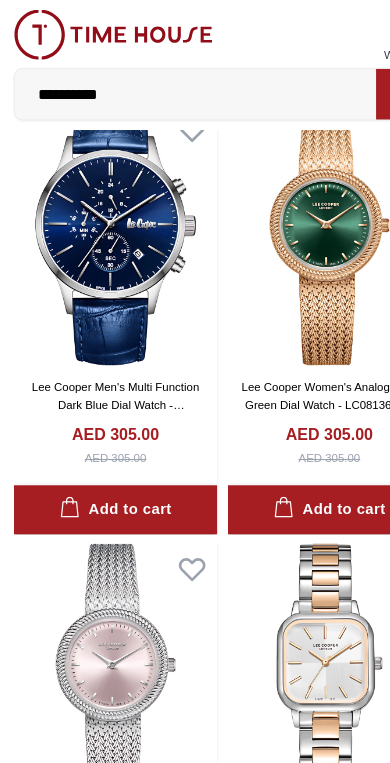click on "**********" at bounding box center (171, 82) 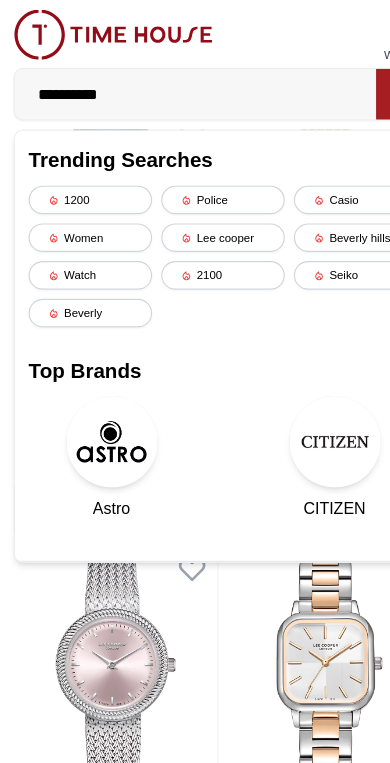 scroll, scrollTop: 4244, scrollLeft: 0, axis: vertical 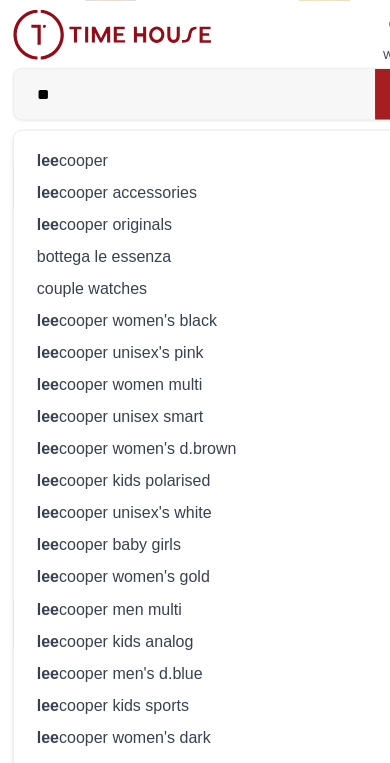 type on "*" 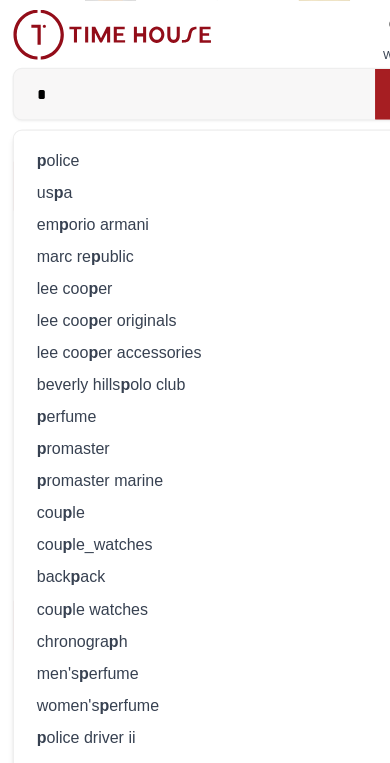 type on "*" 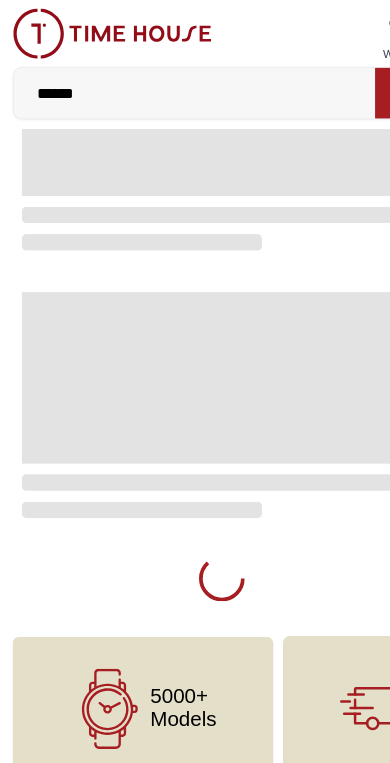 scroll, scrollTop: 0, scrollLeft: 0, axis: both 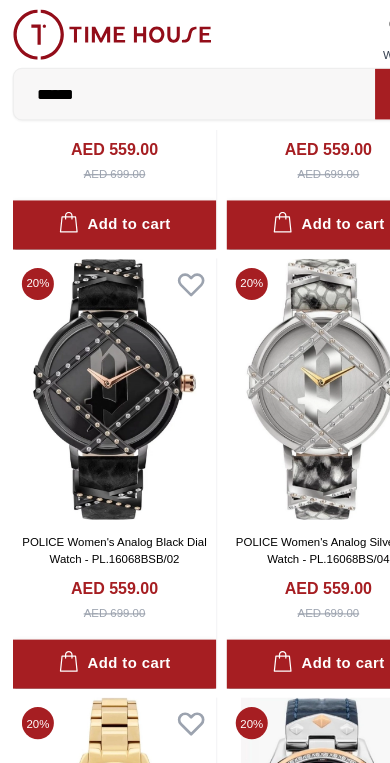 click on "******" at bounding box center [171, 82] 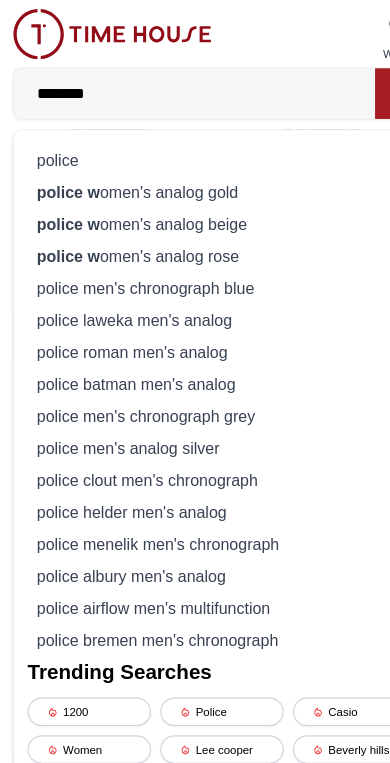 type on "******" 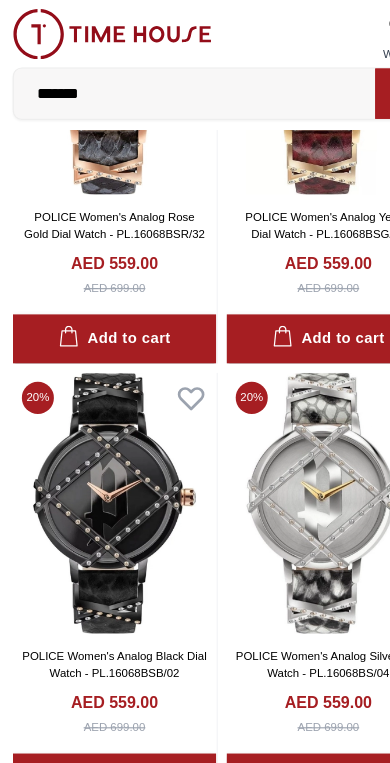 scroll, scrollTop: 0, scrollLeft: 0, axis: both 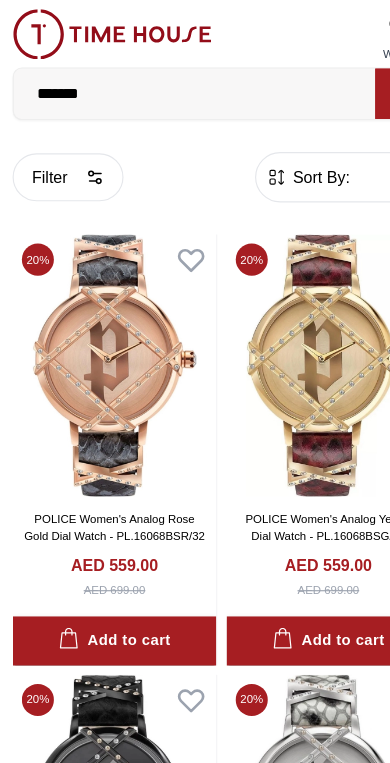 click on "Filter" at bounding box center (60, 155) 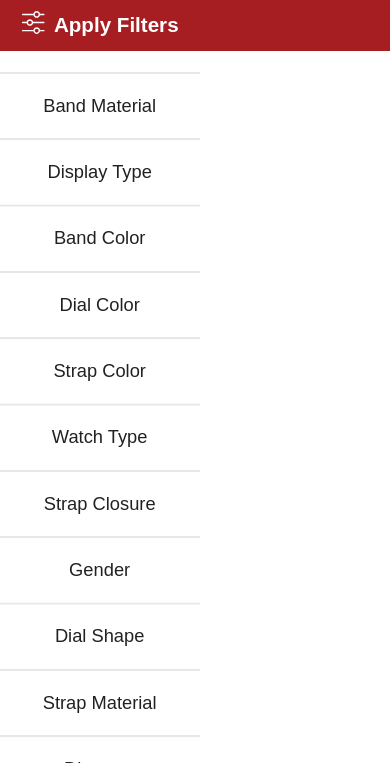 scroll, scrollTop: 443, scrollLeft: 0, axis: vertical 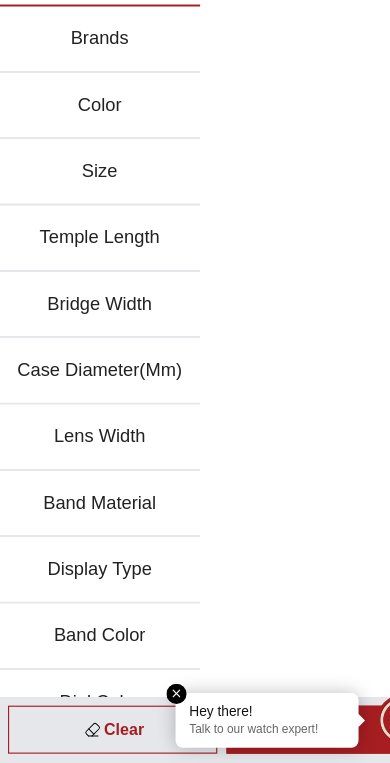 click on "Brands" at bounding box center (88, 131) 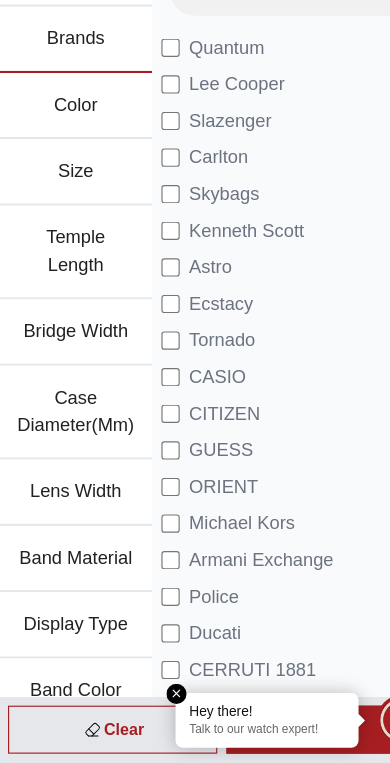 click on "Brands" at bounding box center (67, 131) 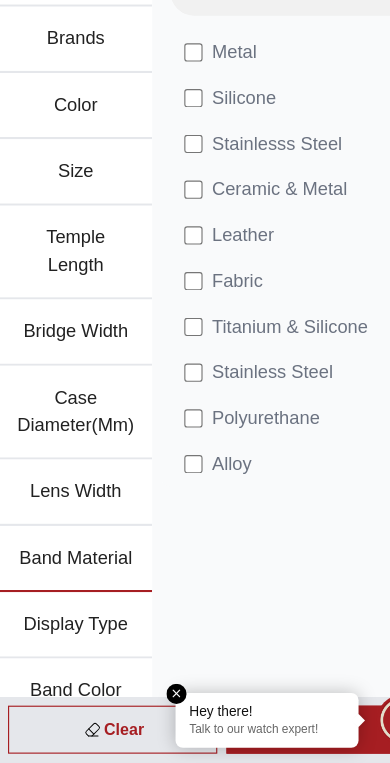 click at bounding box center (156, 703) 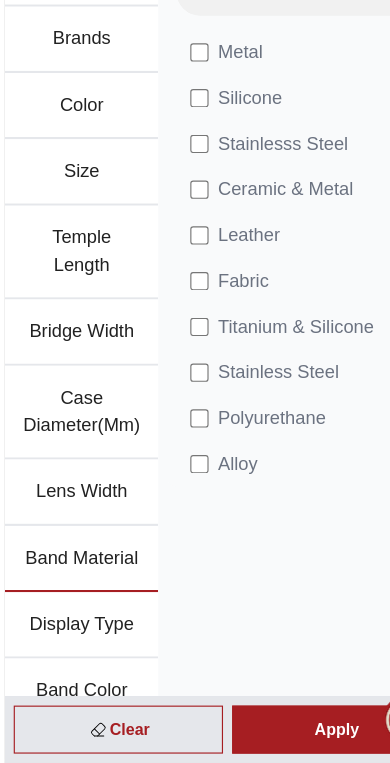scroll, scrollTop: 145, scrollLeft: 0, axis: vertical 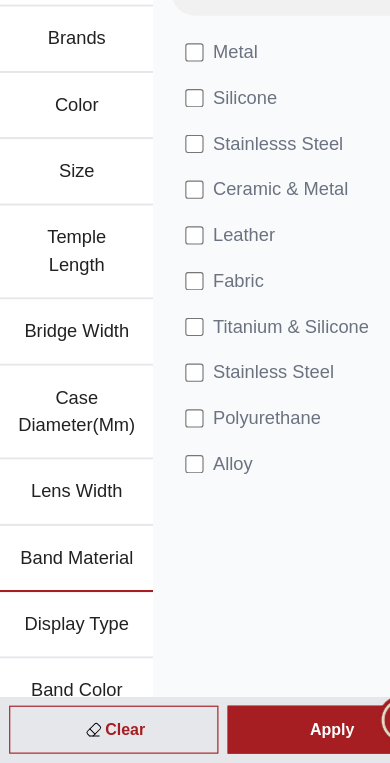 click on "Clear" at bounding box center (99, 734) 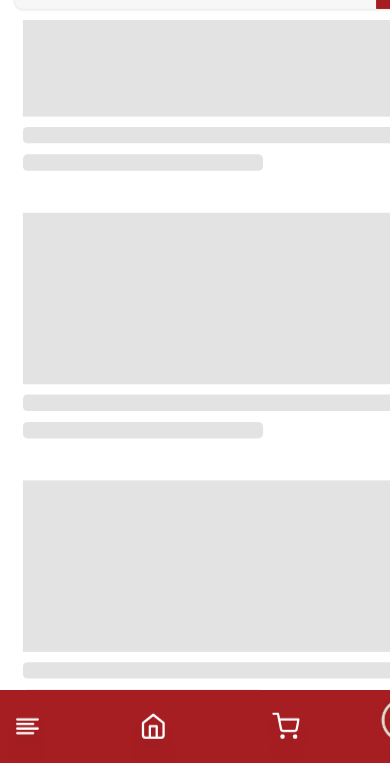 scroll, scrollTop: 0, scrollLeft: 0, axis: both 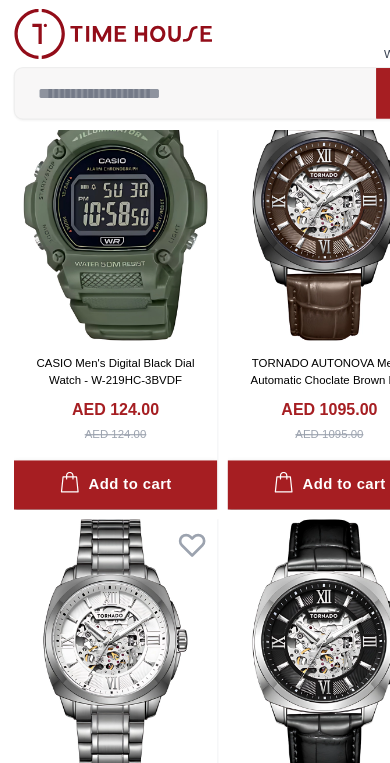 click at bounding box center [171, 82] 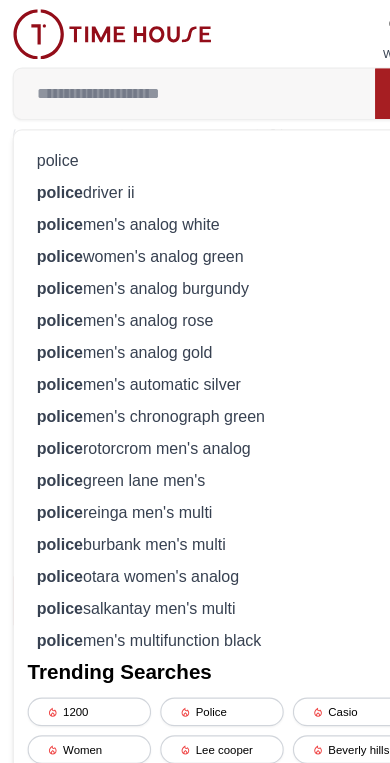 click on "police" at bounding box center [195, 140] 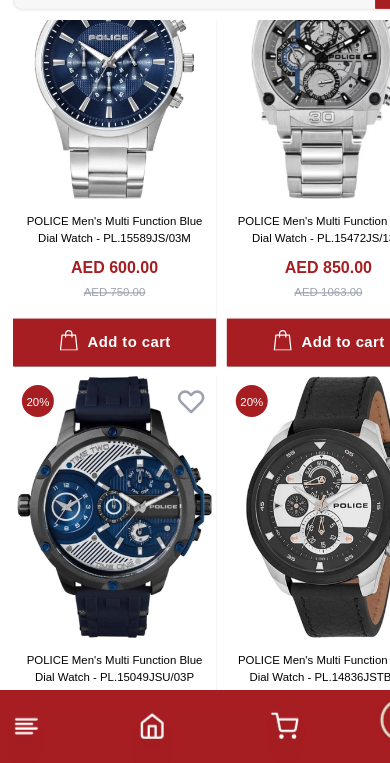 scroll, scrollTop: 3242, scrollLeft: 0, axis: vertical 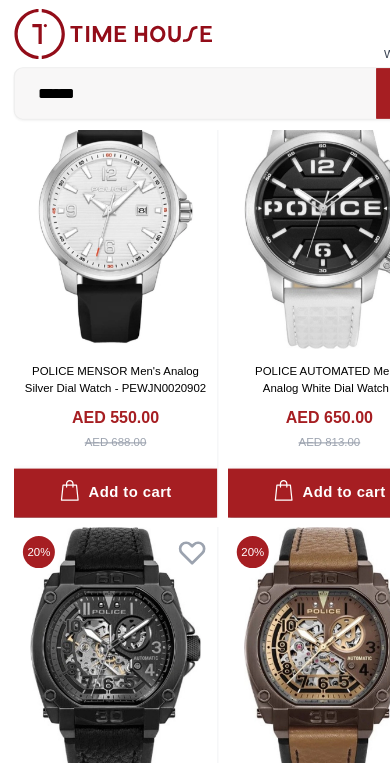 click on "******" at bounding box center (171, 82) 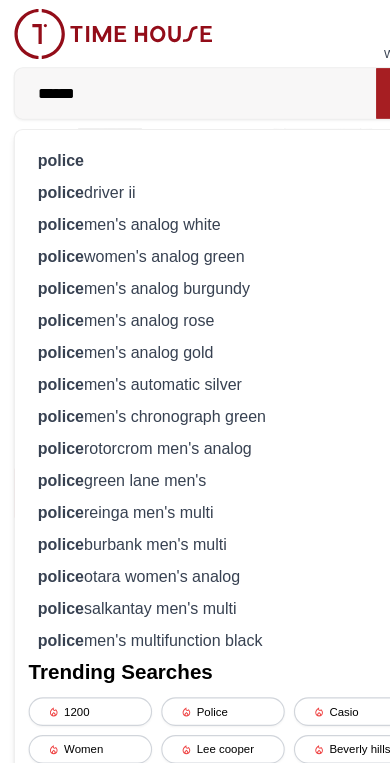 scroll, scrollTop: 4644, scrollLeft: 0, axis: vertical 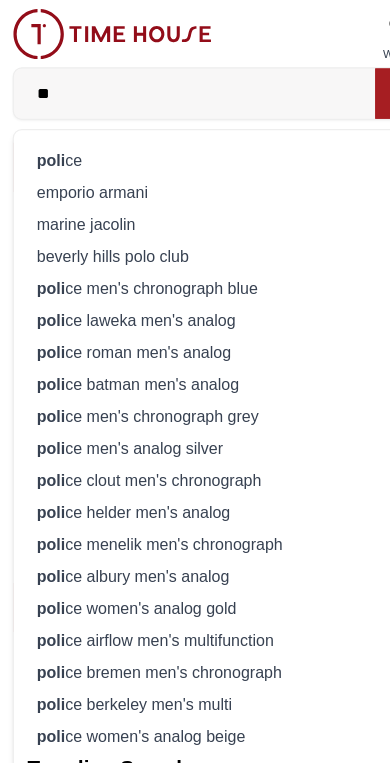 type on "*" 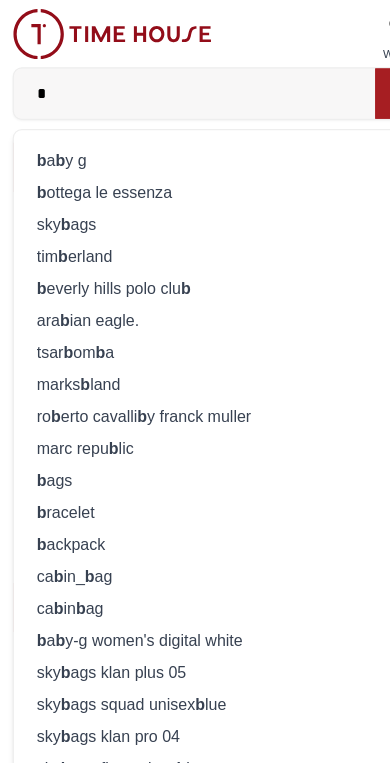 type on "**" 